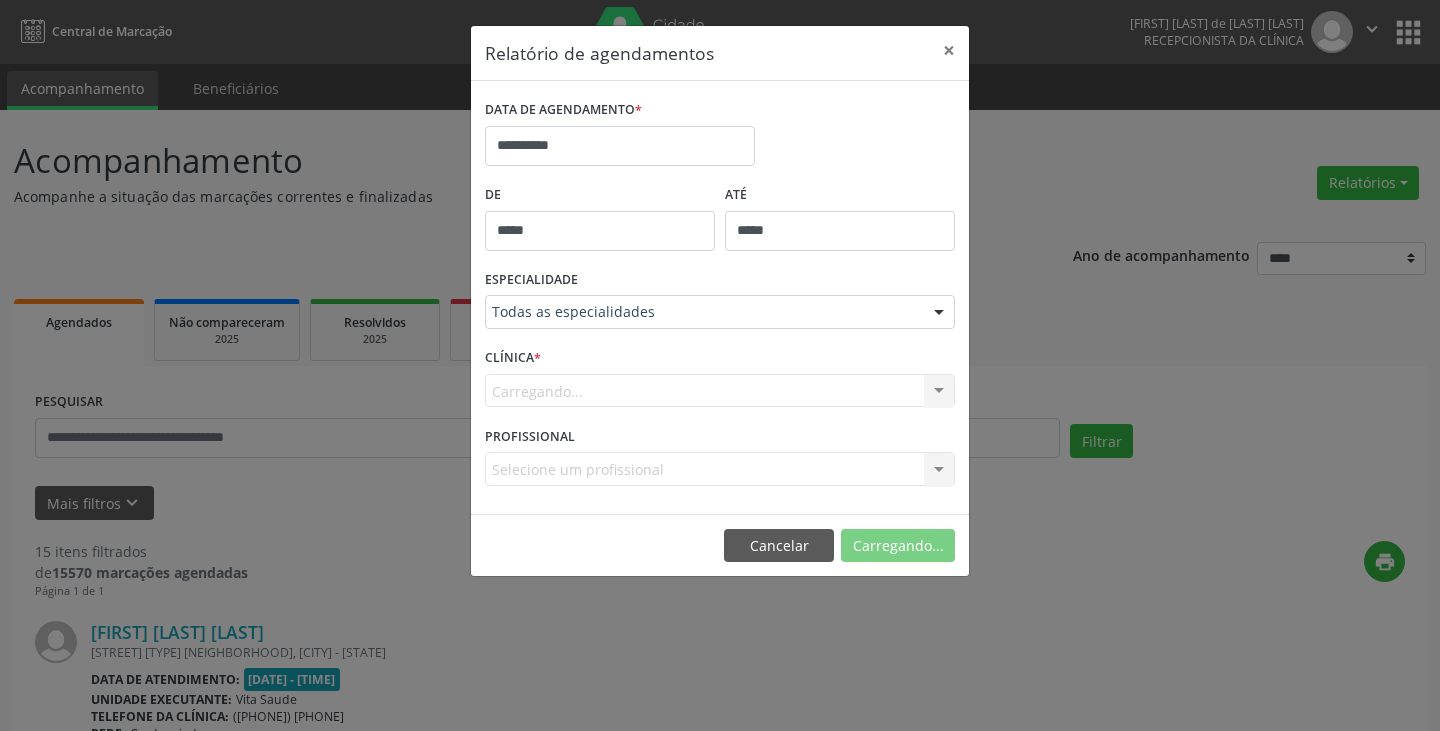 select on "*" 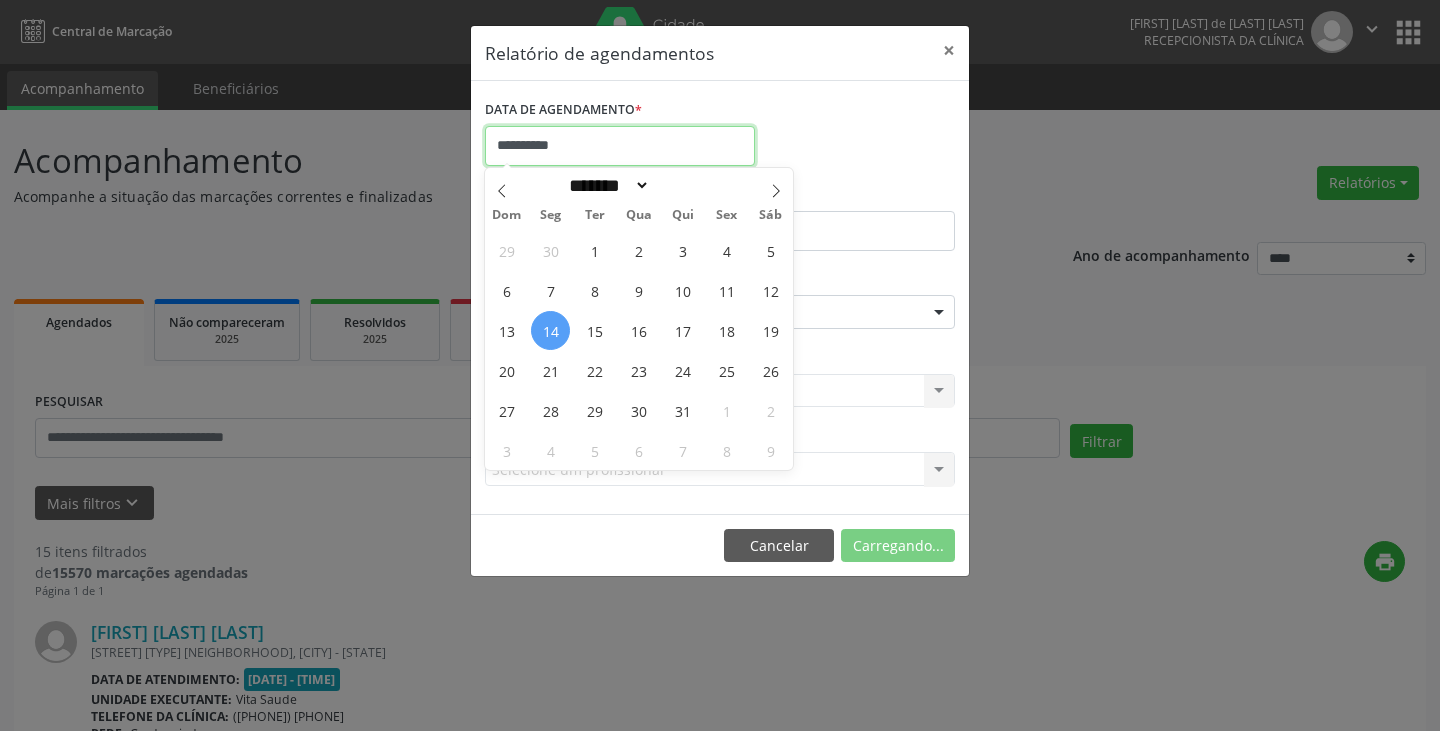 click on "**********" at bounding box center [620, 146] 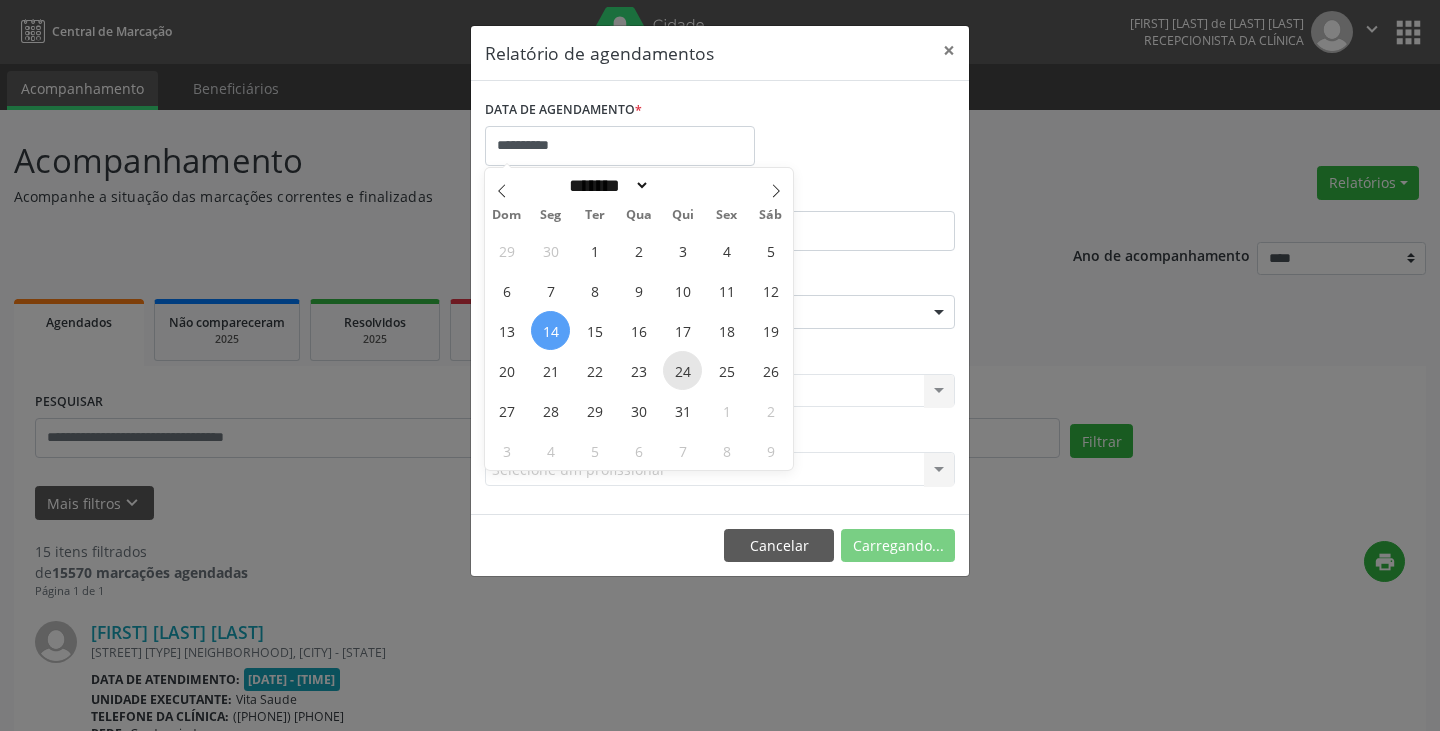 click on "24" at bounding box center [682, 370] 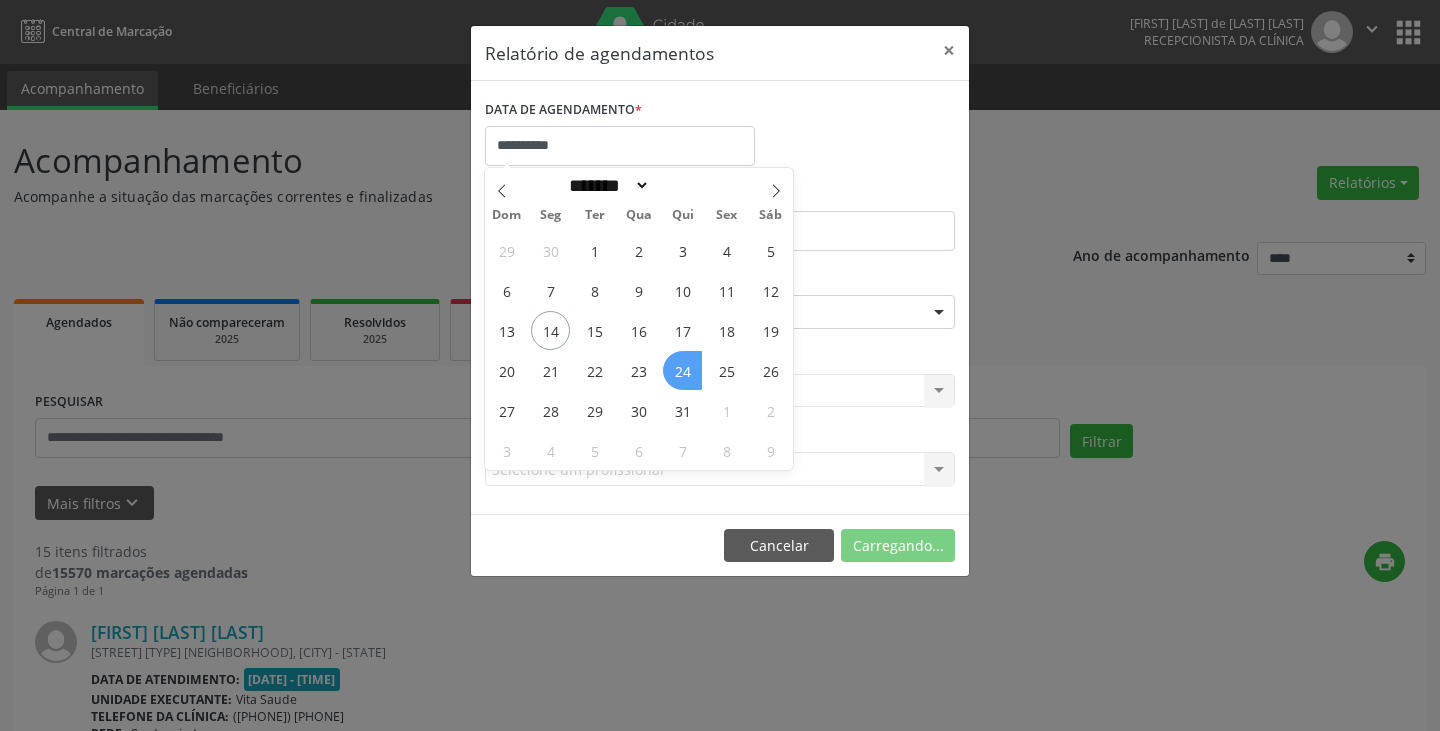 click on "24" at bounding box center (682, 370) 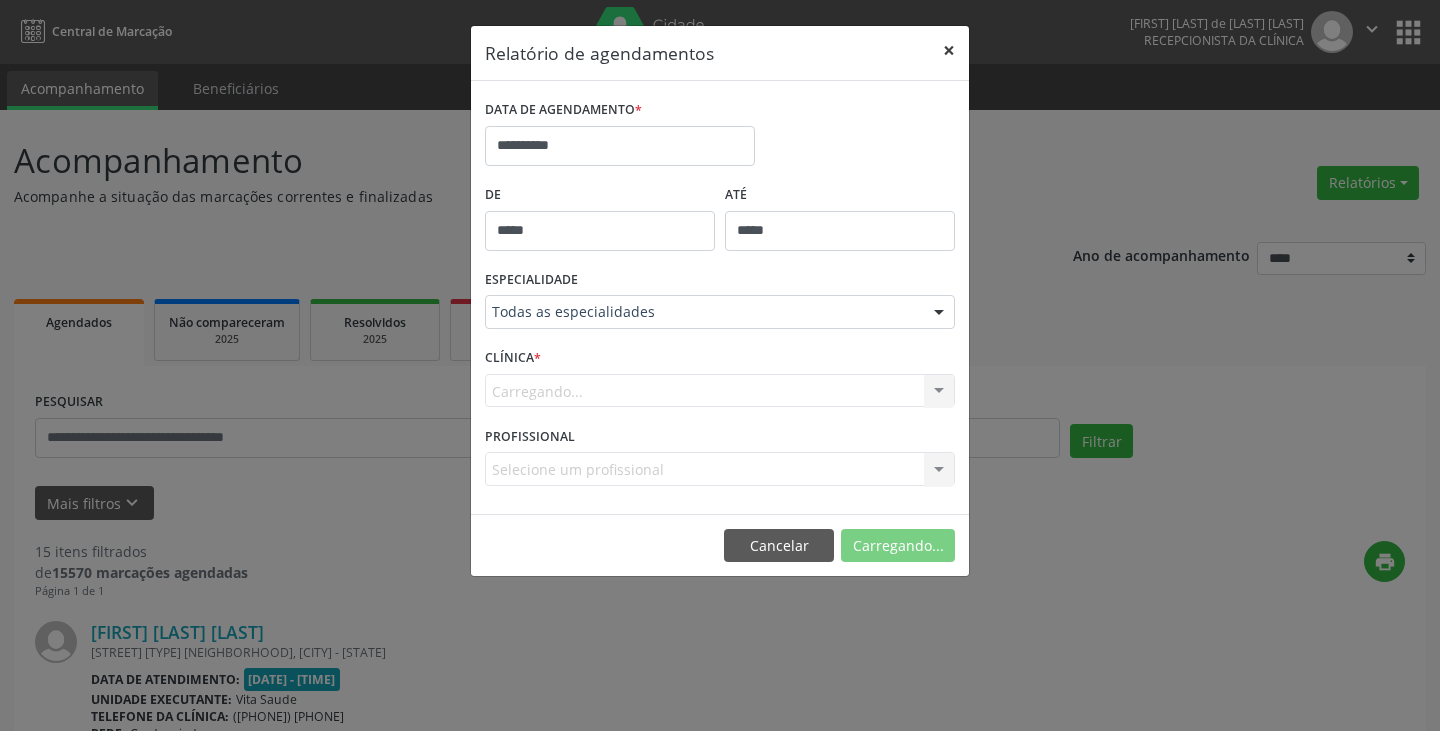 drag, startPoint x: 936, startPoint y: 44, endPoint x: 968, endPoint y: 45, distance: 32.01562 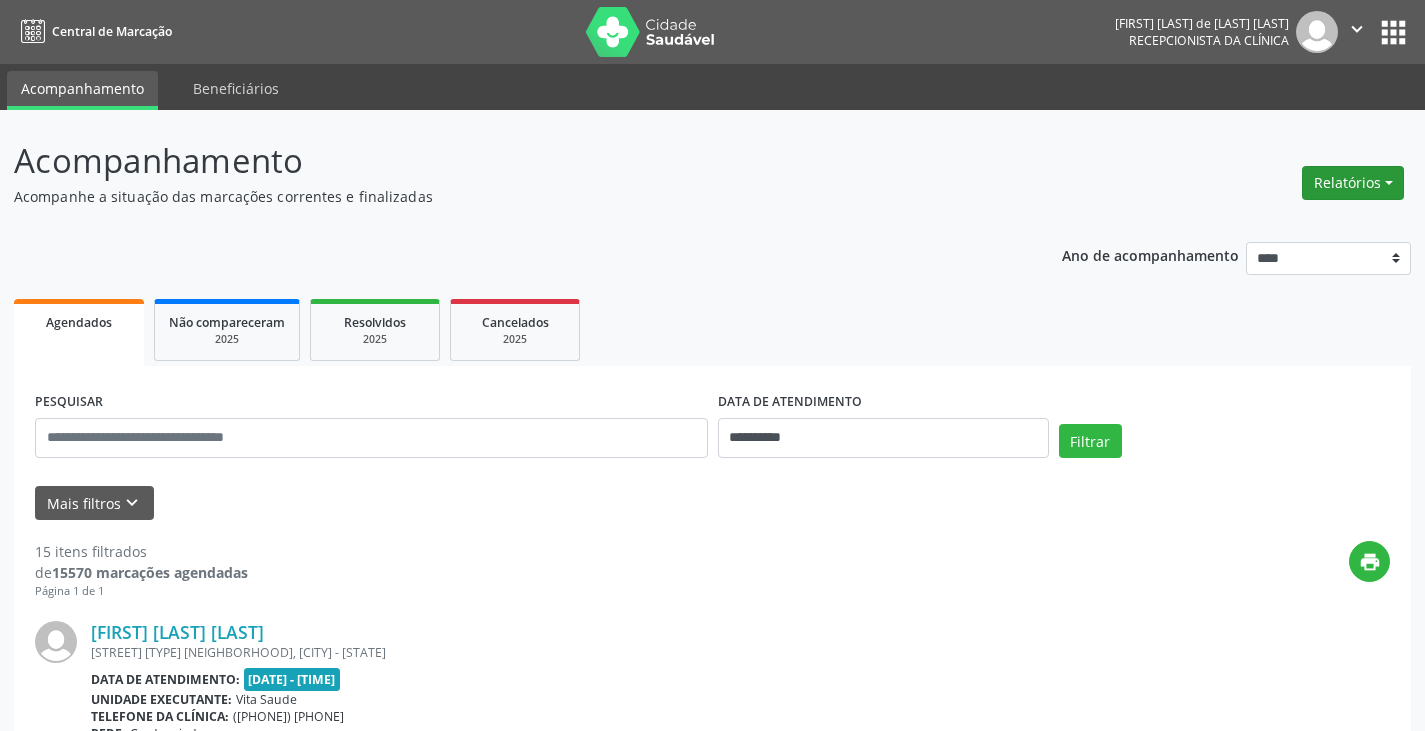 click on "Relatórios" at bounding box center (1353, 183) 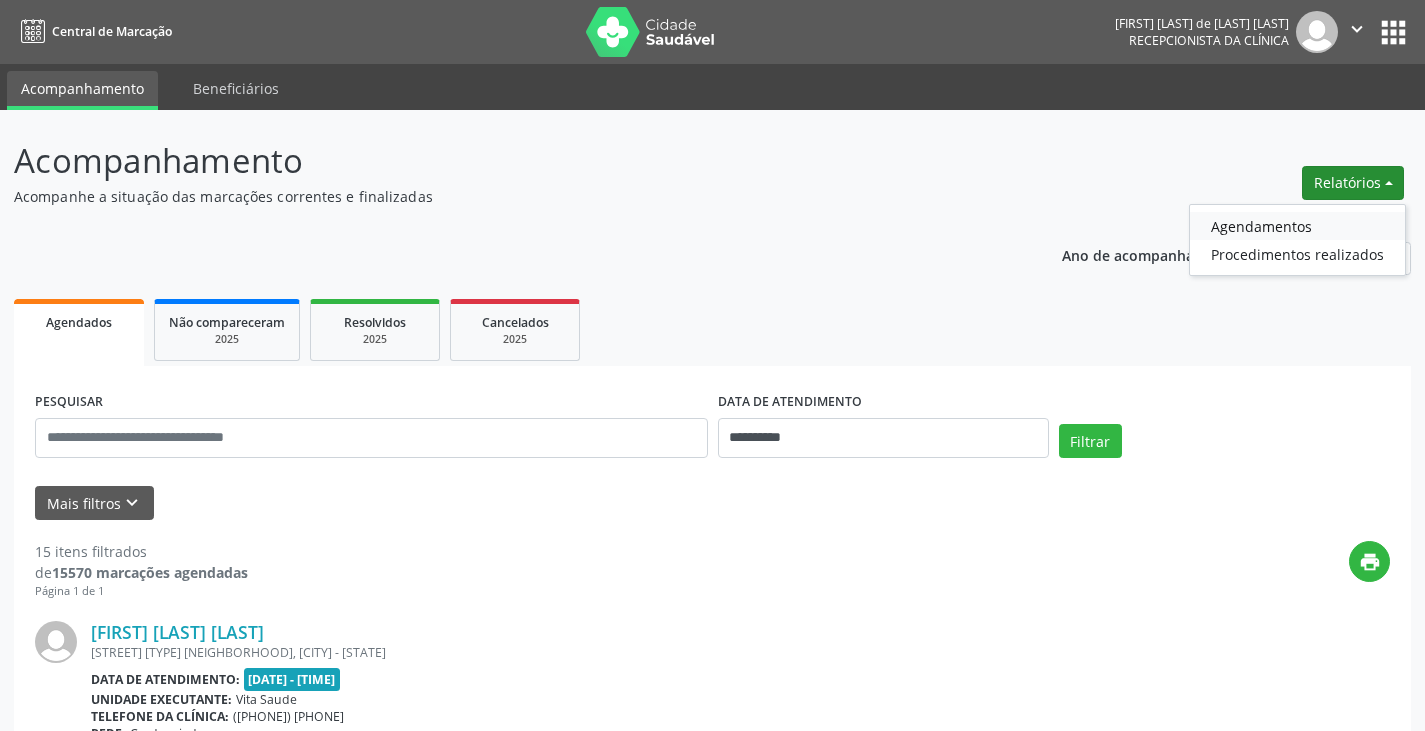 click on "Agendamentos" at bounding box center [1297, 226] 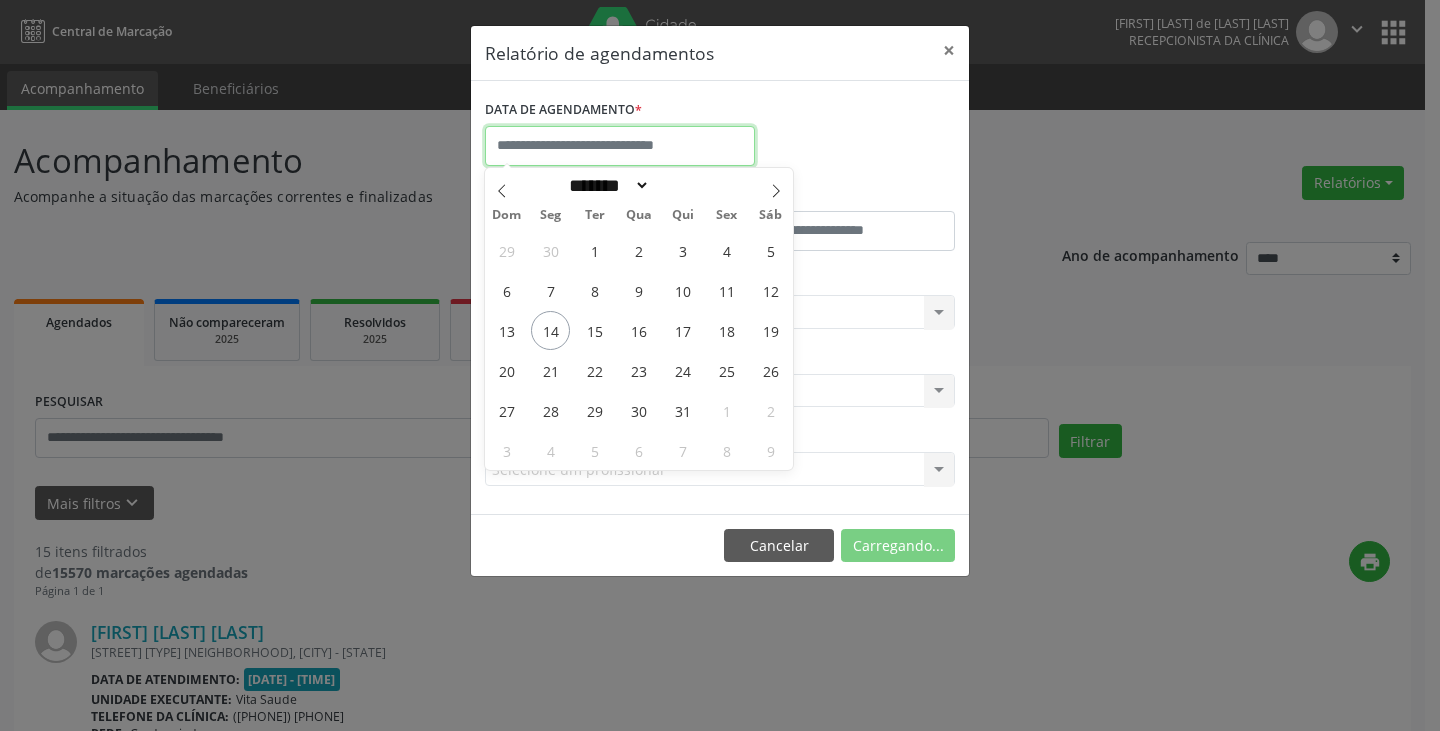 click at bounding box center [620, 146] 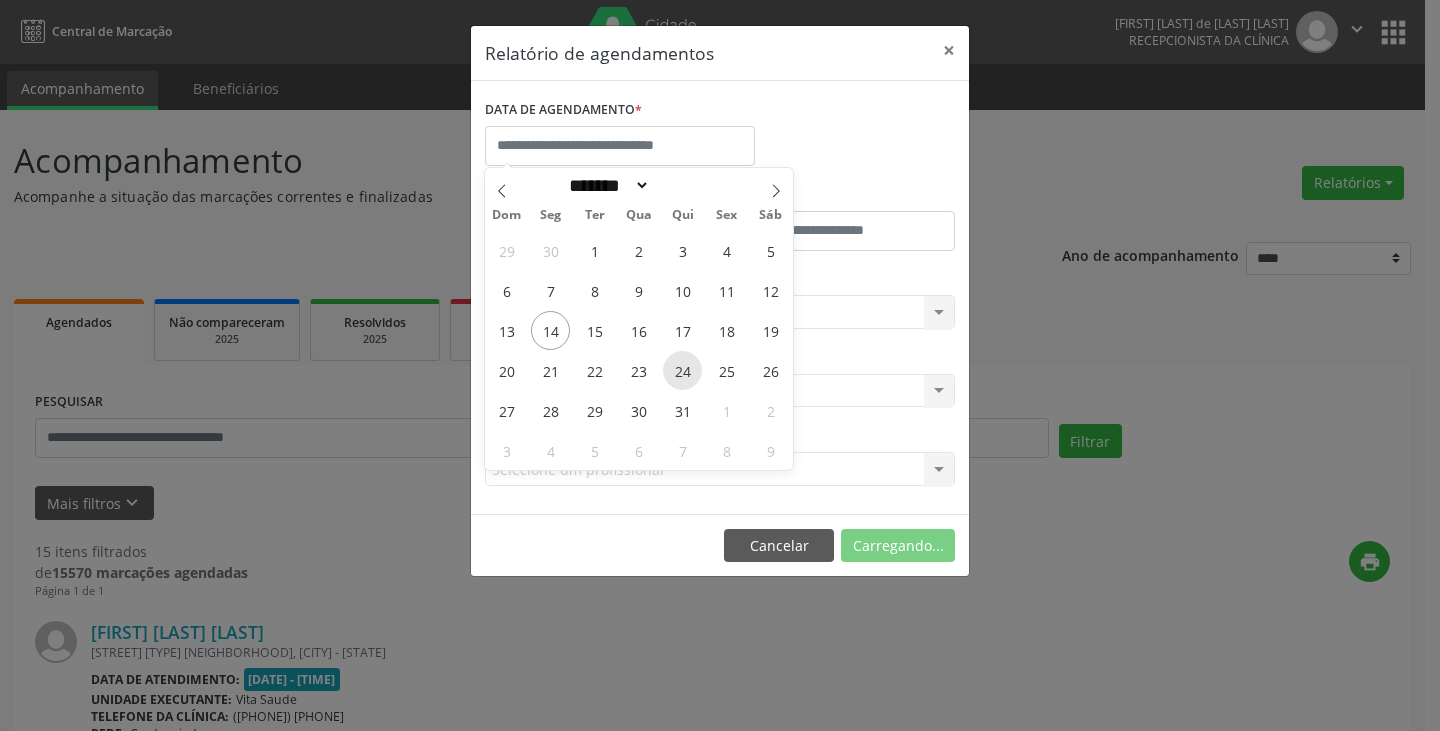 click on "24" at bounding box center [682, 370] 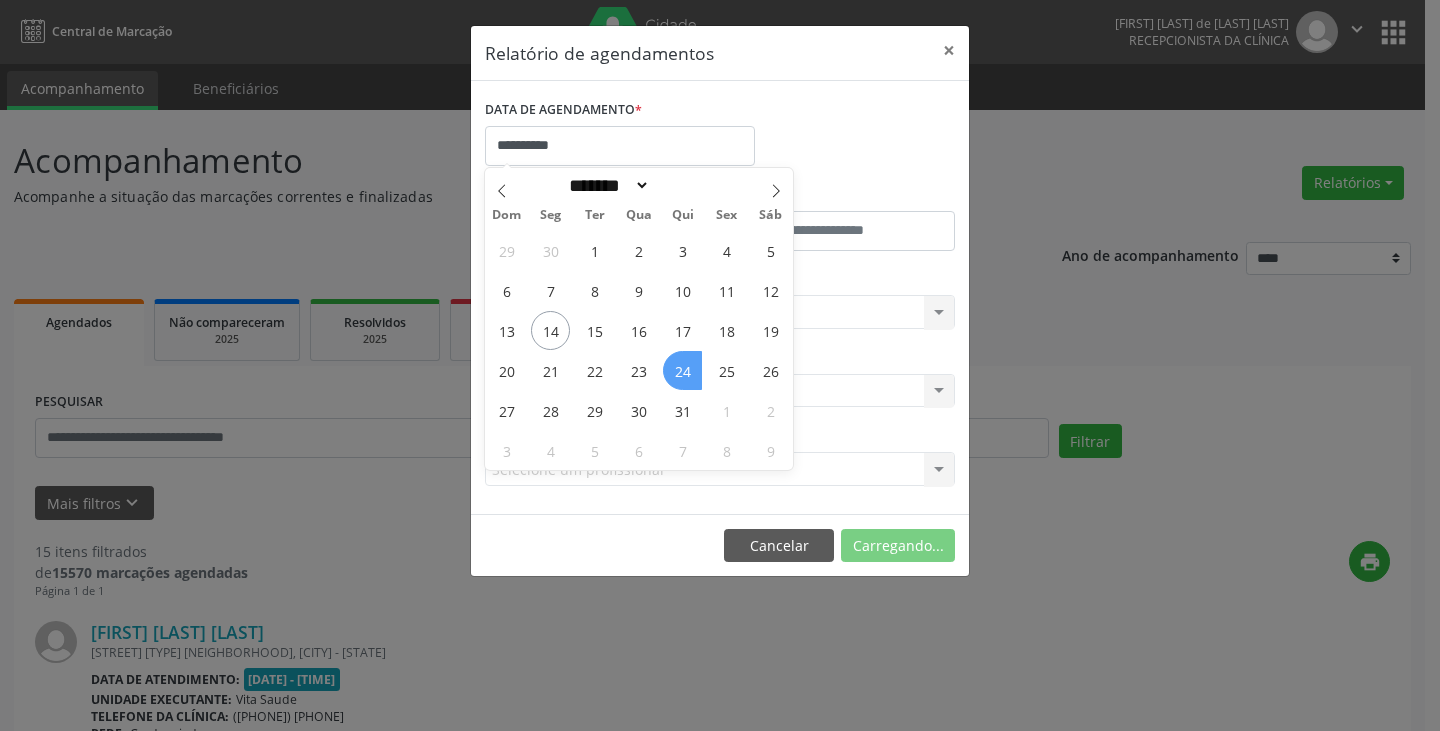 click on "24" at bounding box center [682, 370] 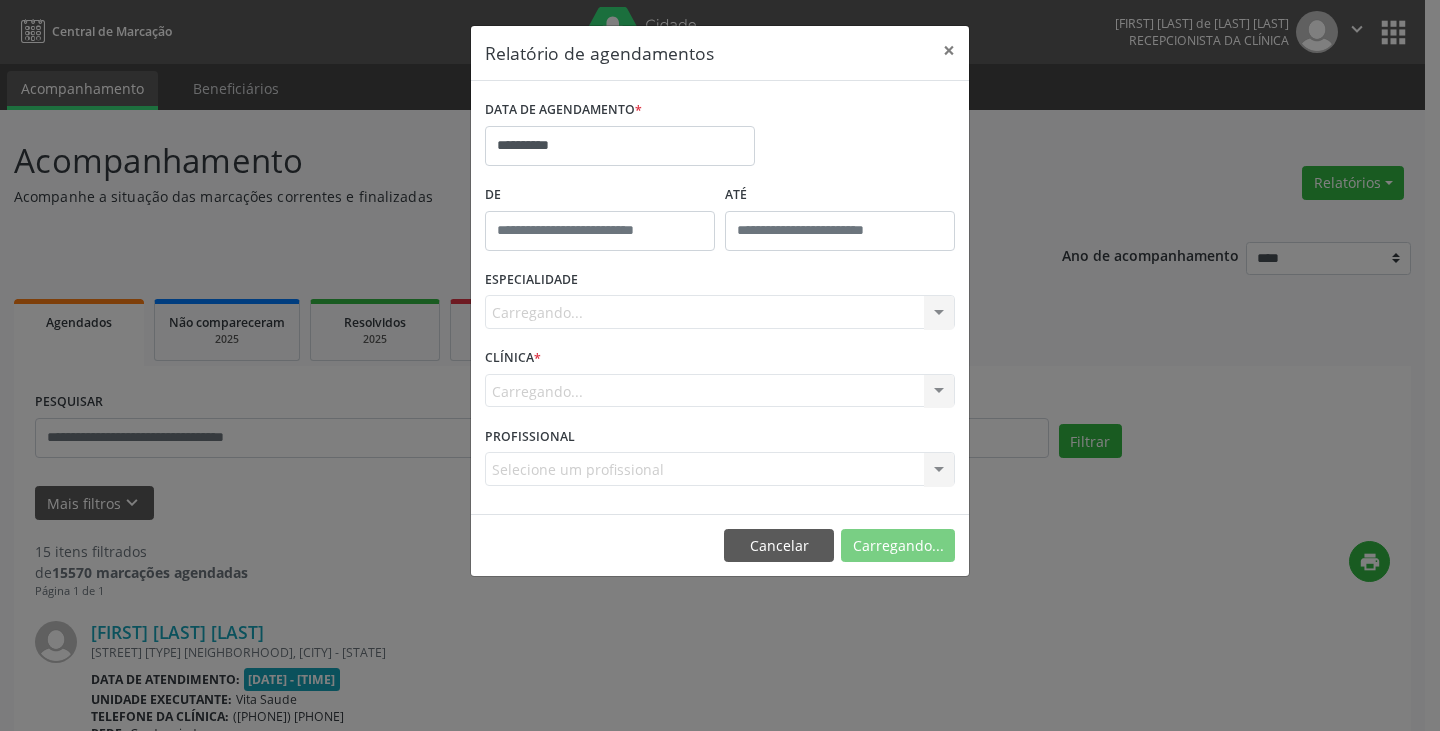 click on "De" at bounding box center [600, 222] 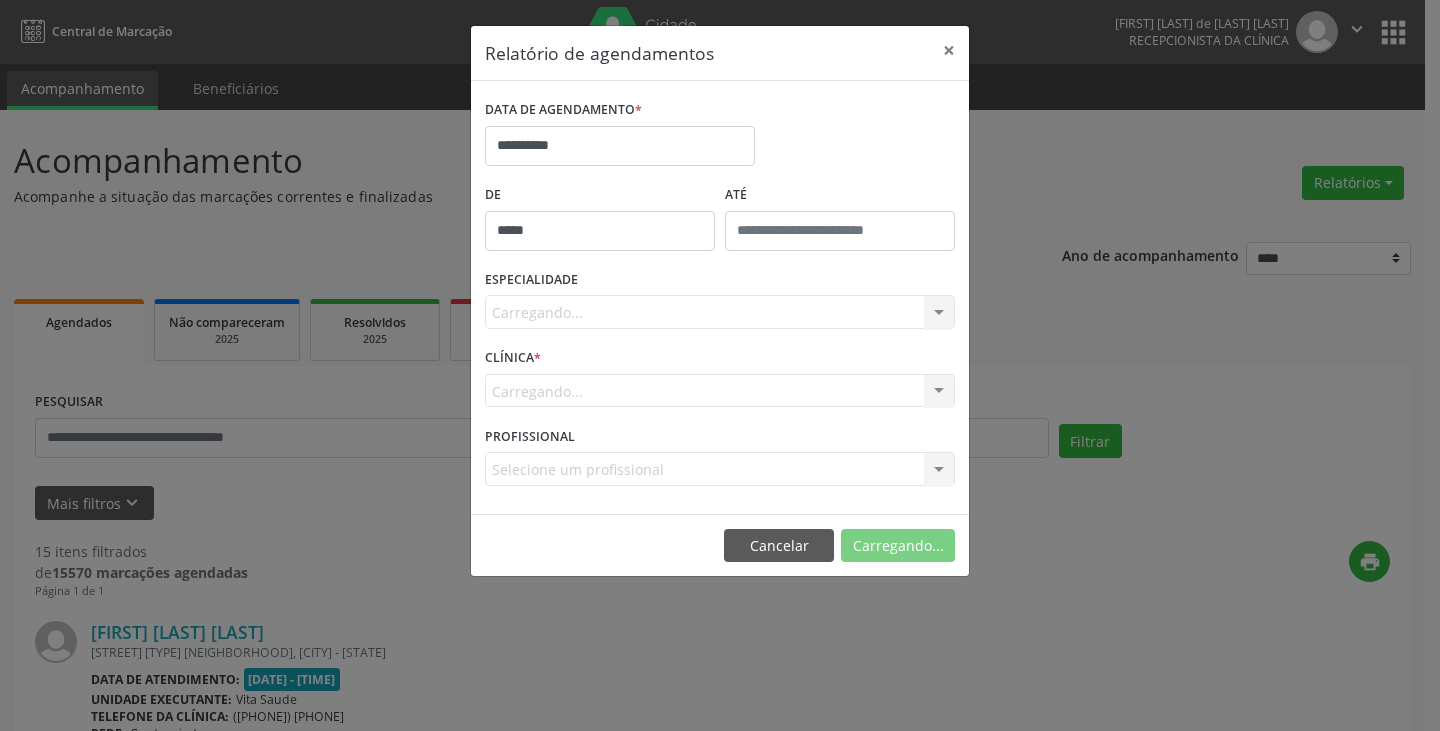 click on "*****" at bounding box center (600, 231) 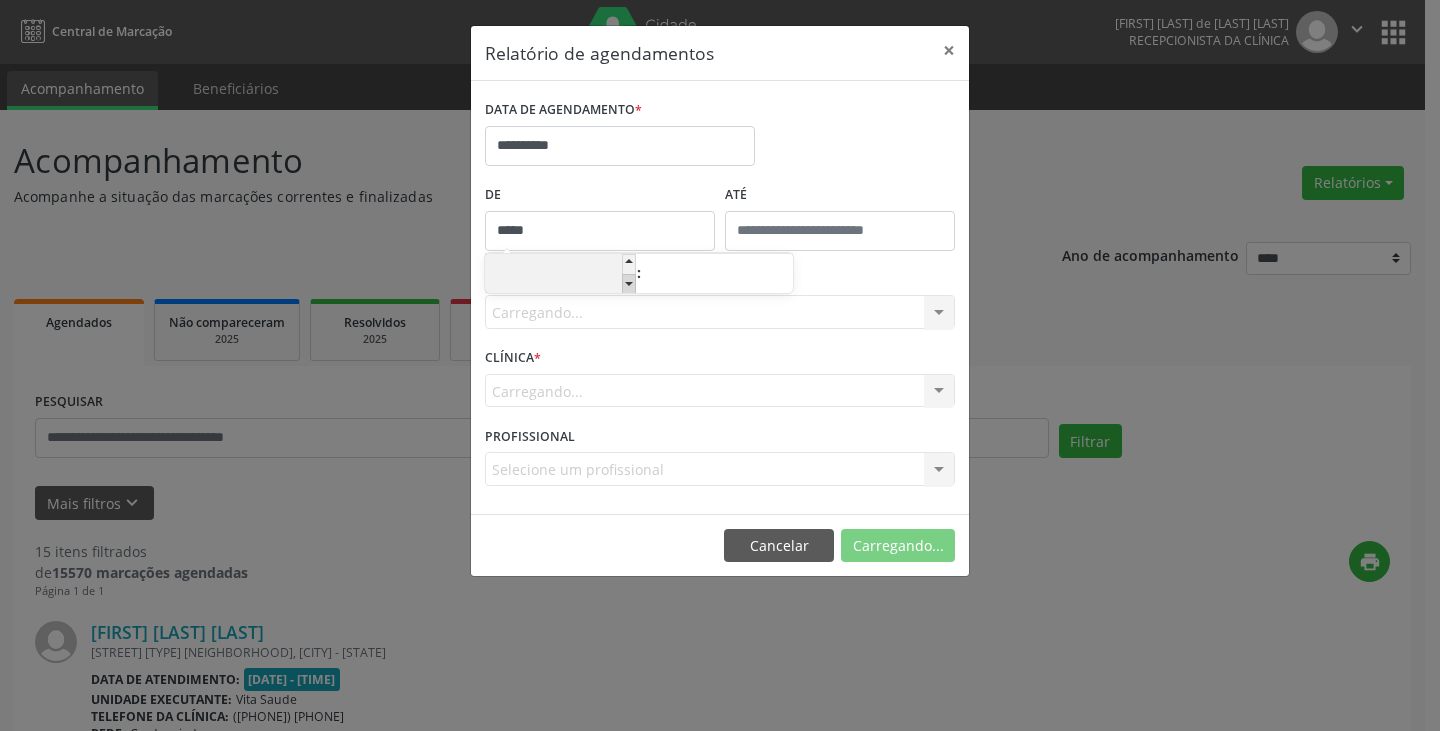 click at bounding box center (629, 284) 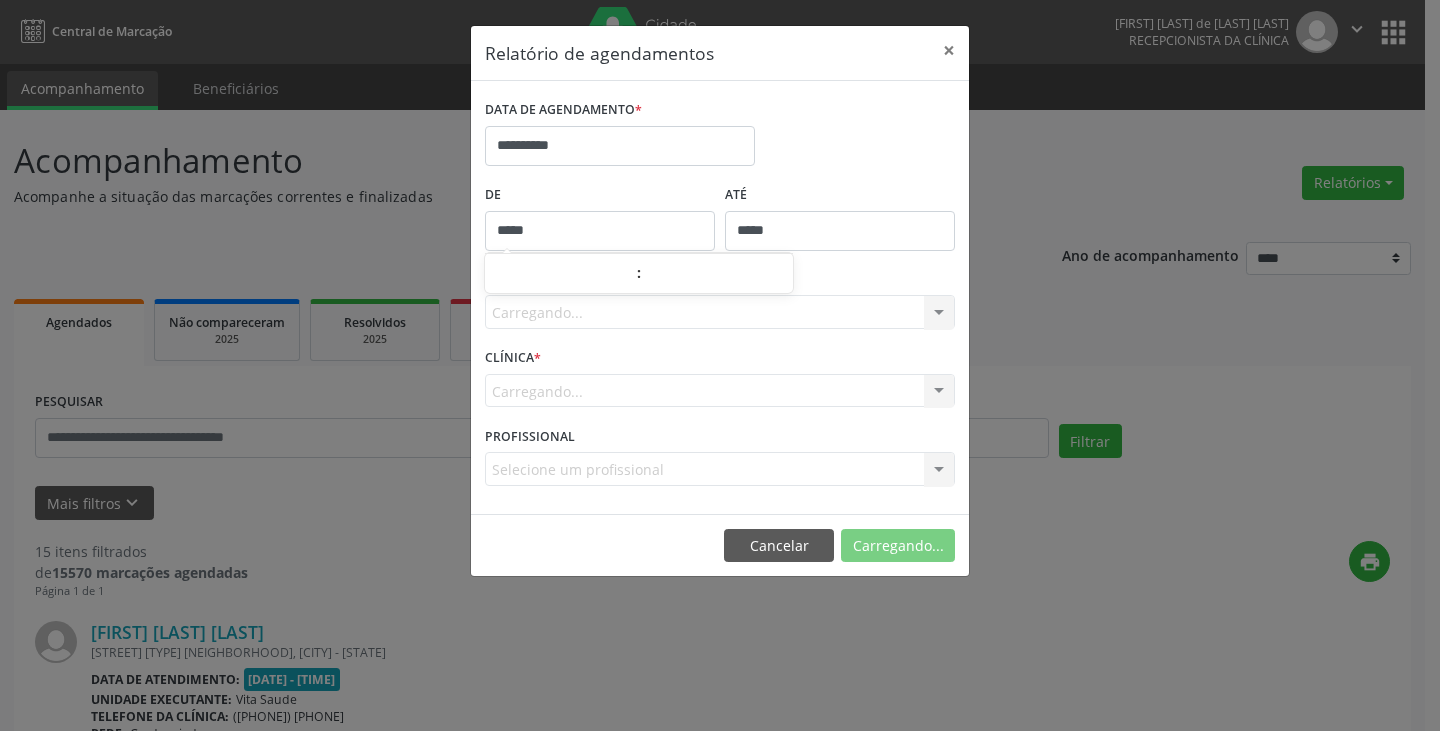 click on "*****" at bounding box center (840, 231) 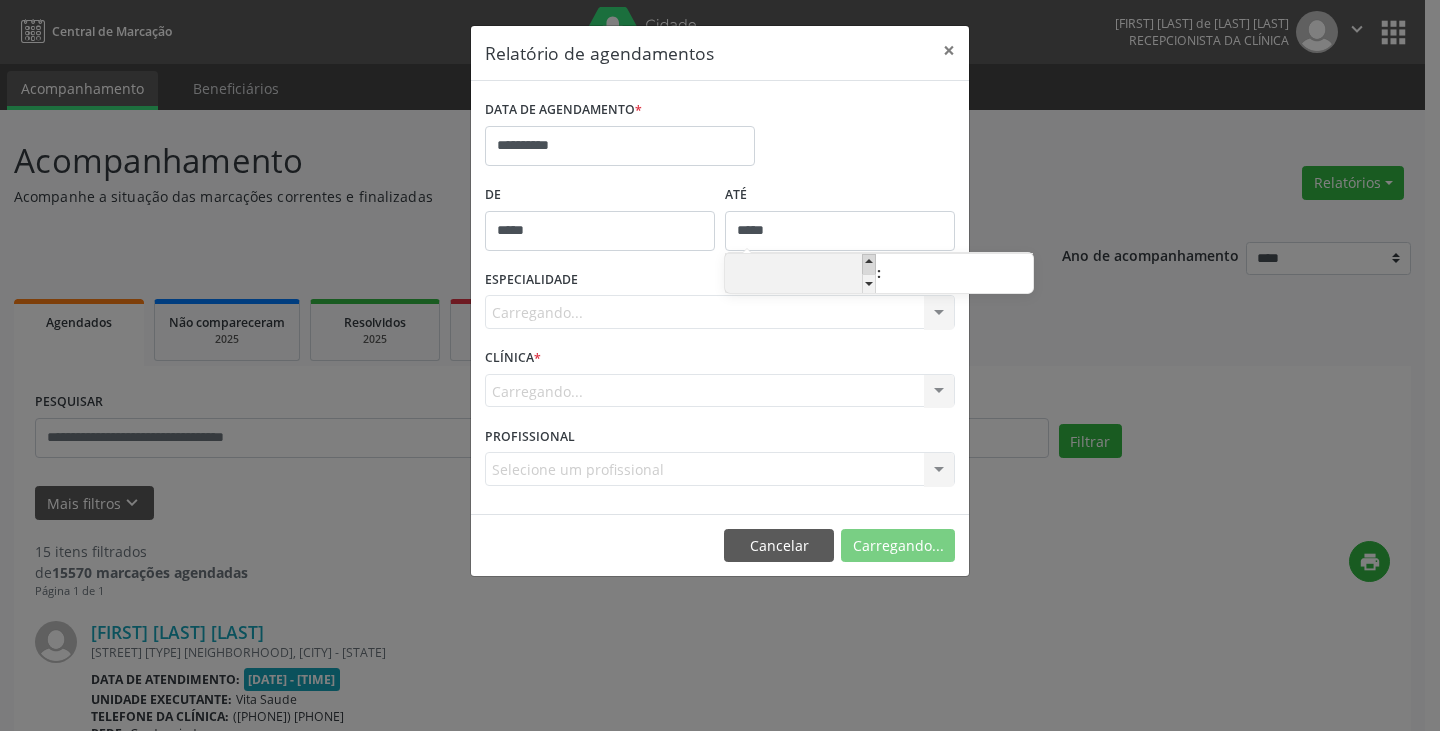 click at bounding box center (869, 264) 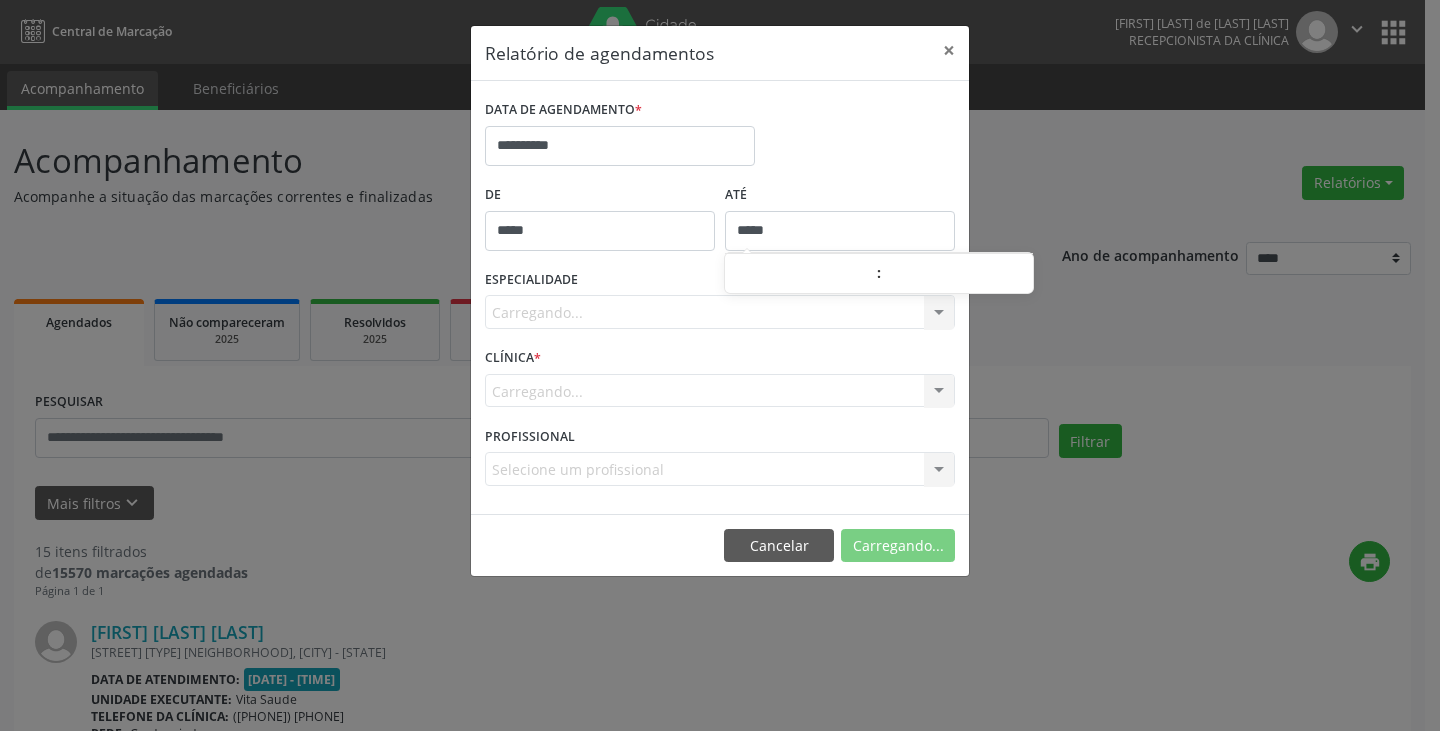 click on "Carregando...
Todas as especialidades   Alergologia   Angiologia   Arritmologia   Cardiologia   Cirurgia Abdominal   Cirurgia Bariatrica   Cirurgia Cabeça e Pescoço   Cirurgia Cardiaca   Cirurgia Geral   Cirurgia Ginecologica   Cirurgia Mastologia Oncologica   Cirurgia Pediatrica   Cirurgia Plastica   Cirurgia Toracica   Cirurgia geral oncológica   Cirurgia geral oncológica   Cirurgião Dermatológico   Clinica Geral   Clinica Medica   Consulta de Enfermagem - Hiperdia   Consulta de Enfermagem - Preventivo   Consulta de Enfermagem - Pré-Natal   Consulta de Enfermagem - Puericultura   Dermatologia   Endocinologia   Endocrino Diabetes   Endocrinologia   Fisioterapia   Fisioterapia Cirurgica   Fonoaudiologia   Gastro/Hepato   Gastroenterologia   Gastropediatria   Geriatria   Ginecologia   Gnecologia   Hebiatra   Hematologia   Hepatologia   Inf.Inf - Infectologista   Infectologia Pediátrica   Mastologia   Mastologia Oncologica   Medicina Psicossomatica     Nefrologia" at bounding box center [720, 312] 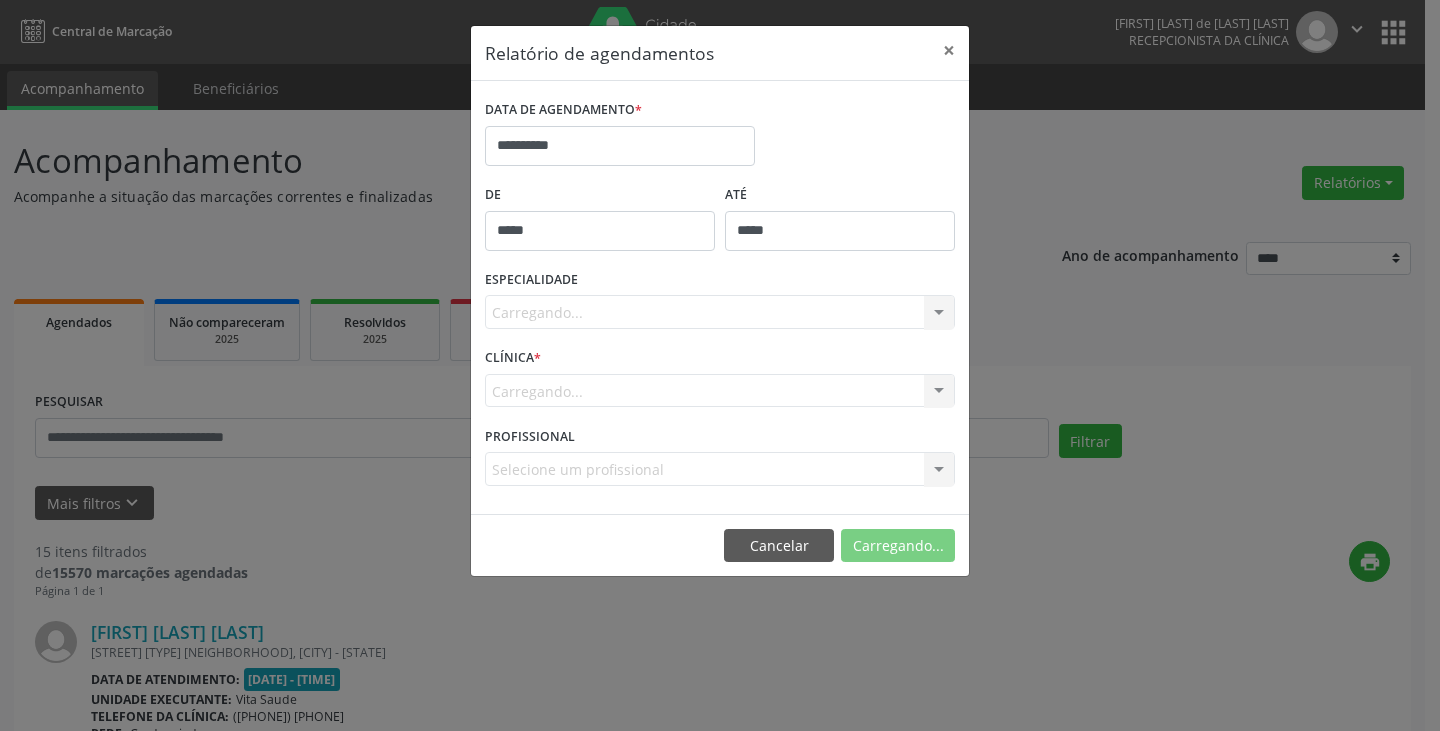 click on "Carregando...
Todas as especialidades   Alergologia   Angiologia   Arritmologia   Cardiologia   Cirurgia Abdominal   Cirurgia Bariatrica   Cirurgia Cabeça e Pescoço   Cirurgia Cardiaca   Cirurgia Geral   Cirurgia Ginecologica   Cirurgia Mastologia Oncologica   Cirurgia Pediatrica   Cirurgia Plastica   Cirurgia Toracica   Cirurgia geral oncológica   Cirurgia geral oncológica   Cirurgião Dermatológico   Clinica Geral   Clinica Medica   Consulta de Enfermagem - Hiperdia   Consulta de Enfermagem - Preventivo   Consulta de Enfermagem - Pré-Natal   Consulta de Enfermagem - Puericultura   Dermatologia   Endocinologia   Endocrino Diabetes   Endocrinologia   Fisioterapia   Fisioterapia Cirurgica   Fonoaudiologia   Gastro/Hepato   Gastroenterologia   Gastropediatria   Geriatria   Ginecologia   Gnecologia   Hebiatra   Hematologia   Hepatologia   Inf.Inf - Infectologista   Infectologia Pediátrica   Mastologia   Mastologia Oncologica   Medicina Psicossomatica     Nefrologia" at bounding box center (720, 312) 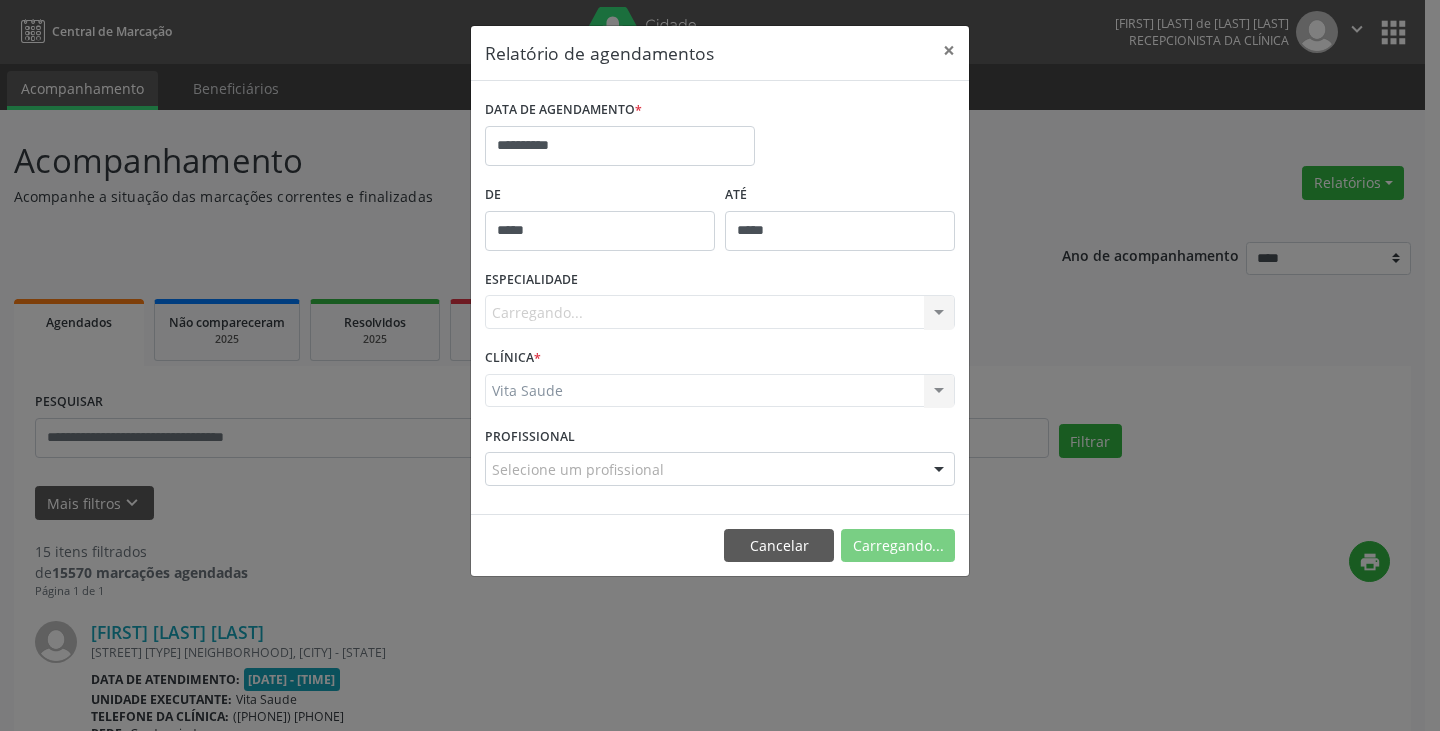 click on "Carregando...
Todas as especialidades   Alergologia   Angiologia   Arritmologia   Cardiologia   Cirurgia Abdominal   Cirurgia Bariatrica   Cirurgia Cabeça e Pescoço   Cirurgia Cardiaca   Cirurgia Geral   Cirurgia Ginecologica   Cirurgia Mastologia Oncologica   Cirurgia Pediatrica   Cirurgia Plastica   Cirurgia Toracica   Cirurgia geral oncológica   Cirurgia geral oncológica   Cirurgião Dermatológico   Clinica Geral   Clinica Medica   Consulta de Enfermagem - Hiperdia   Consulta de Enfermagem - Preventivo   Consulta de Enfermagem - Pré-Natal   Consulta de Enfermagem - Puericultura   Dermatologia   Endocinologia   Endocrino Diabetes   Endocrinologia   Fisioterapia   Fisioterapia Cirurgica   Fonoaudiologia   Gastro/Hepato   Gastroenterologia   Gastropediatria   Geriatria   Ginecologia   Gnecologia   Hebiatra   Hematologia   Hepatologia   Inf.Inf - Infectologista   Infectologia Pediátrica   Mastologia   Mastologia Oncologica   Medicina Psicossomatica     Nefrologia" at bounding box center (720, 312) 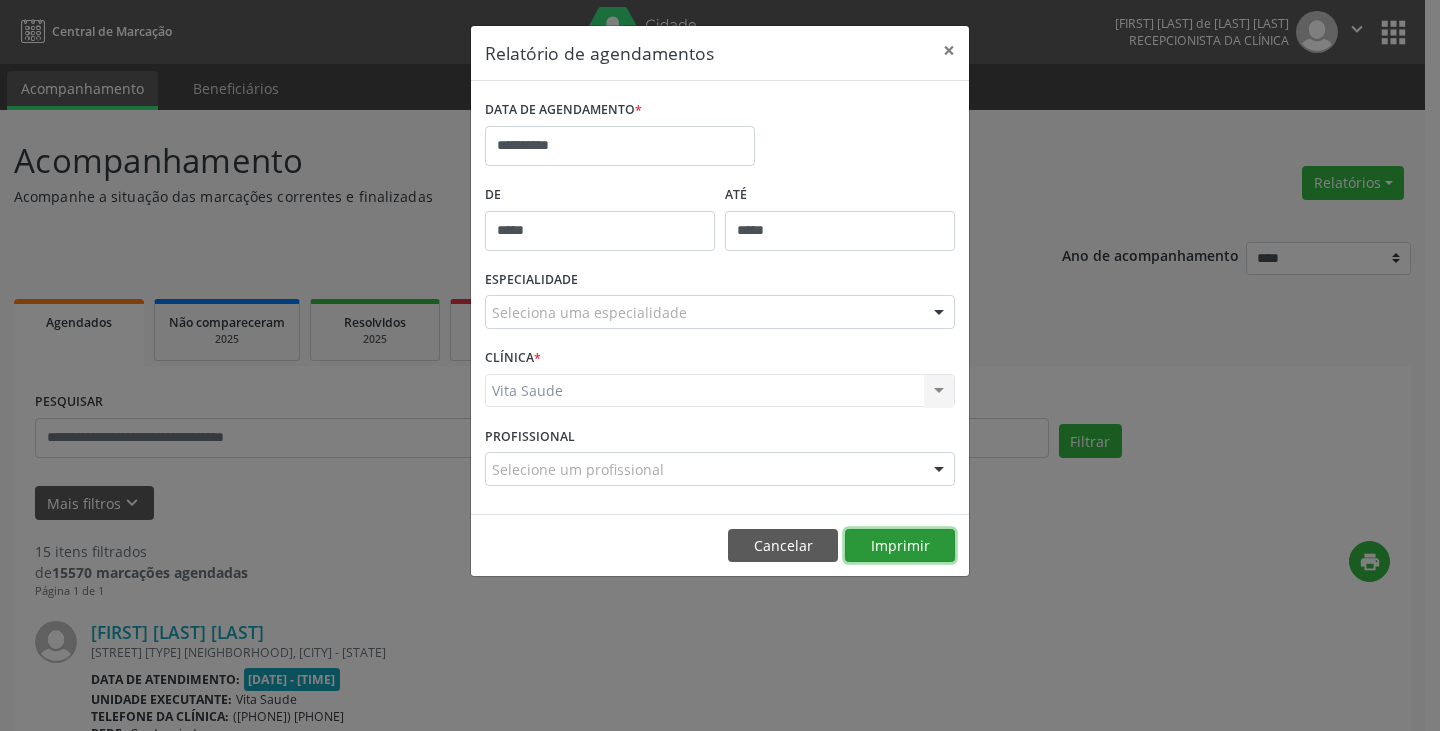 click on "Imprimir" at bounding box center (900, 546) 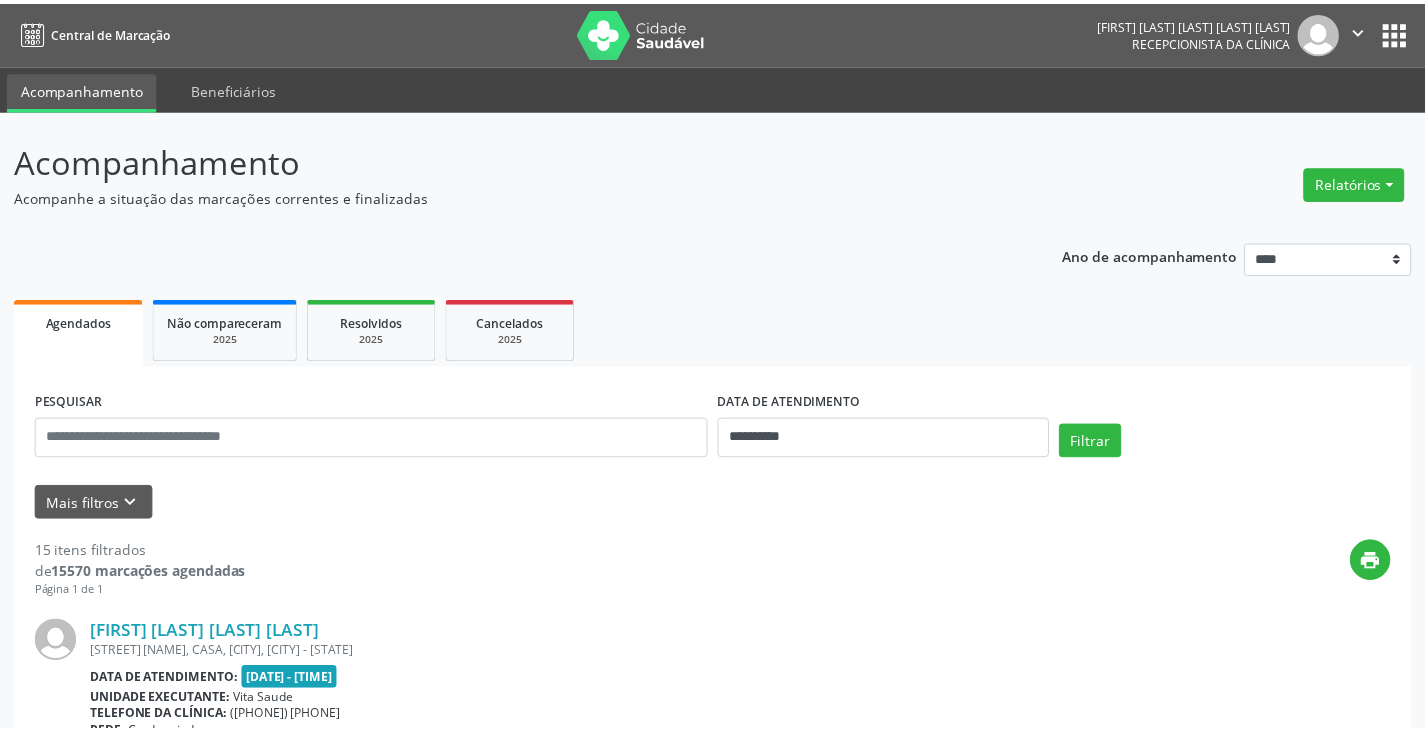 scroll, scrollTop: 0, scrollLeft: 0, axis: both 